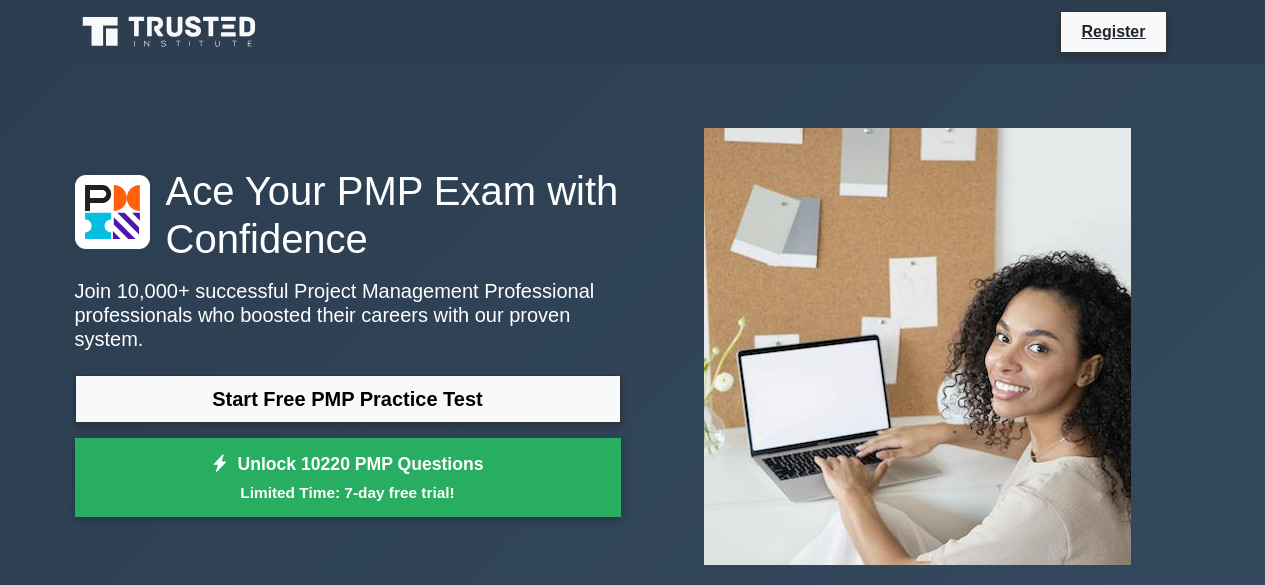 scroll, scrollTop: 0, scrollLeft: 0, axis: both 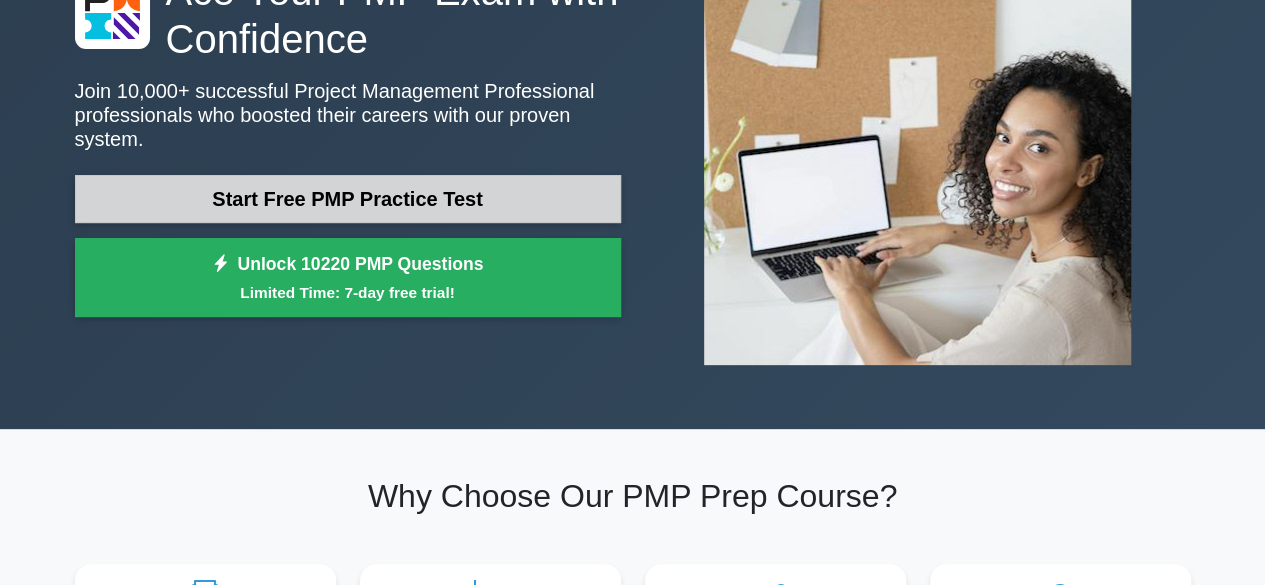 click on "Start Free PMP Practice Test" at bounding box center (348, 199) 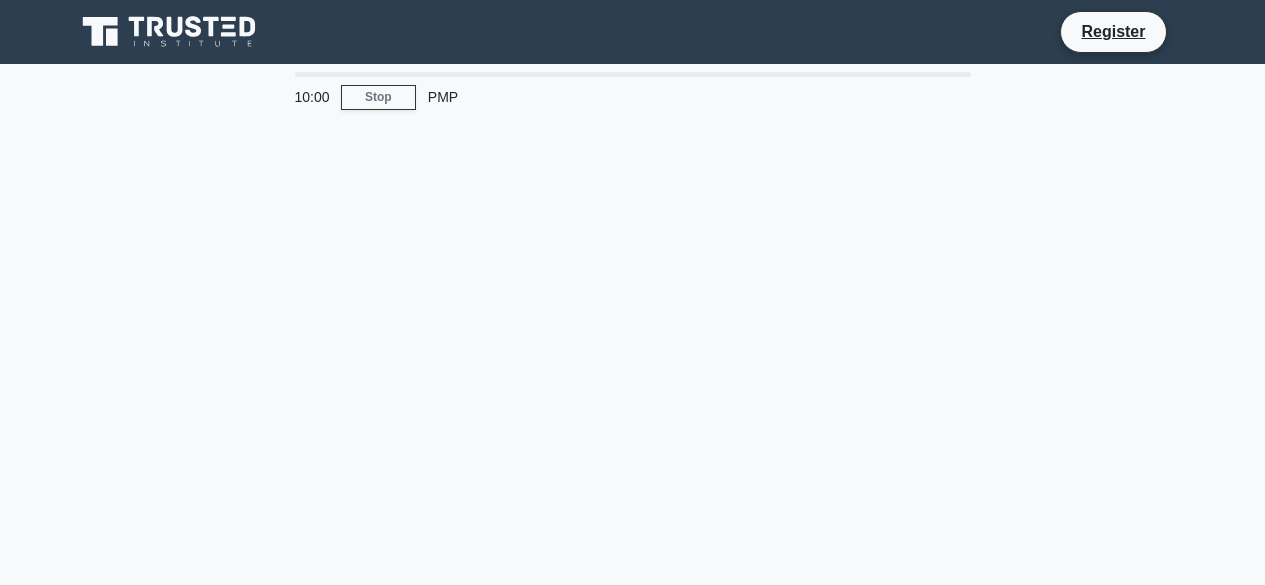 scroll, scrollTop: 0, scrollLeft: 0, axis: both 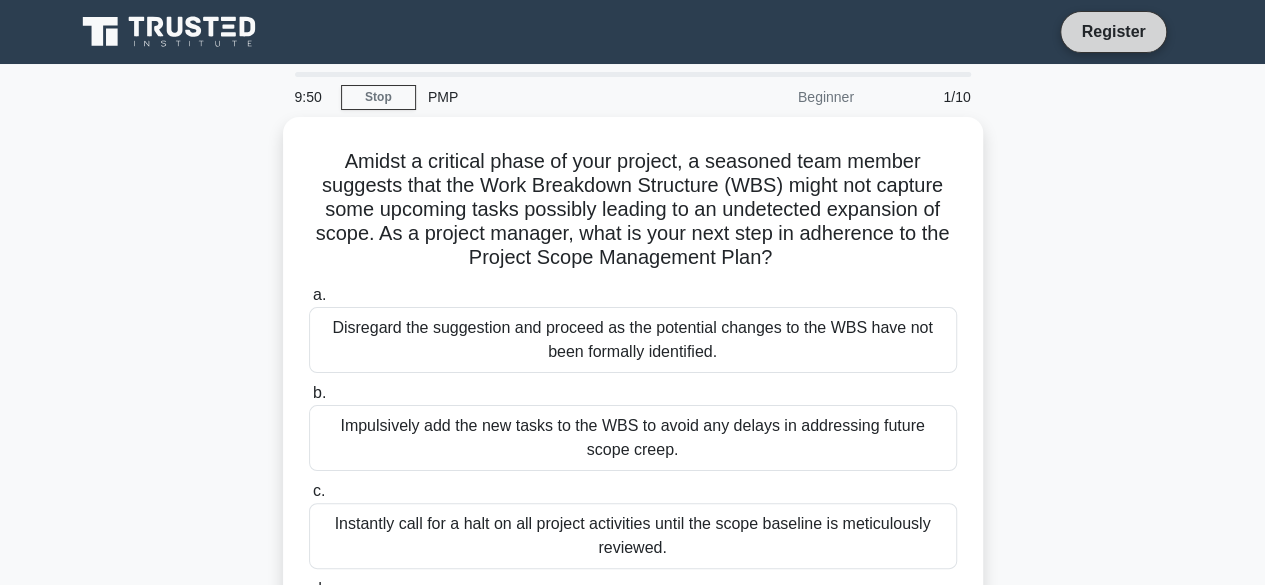 click on "Register" at bounding box center (1113, 31) 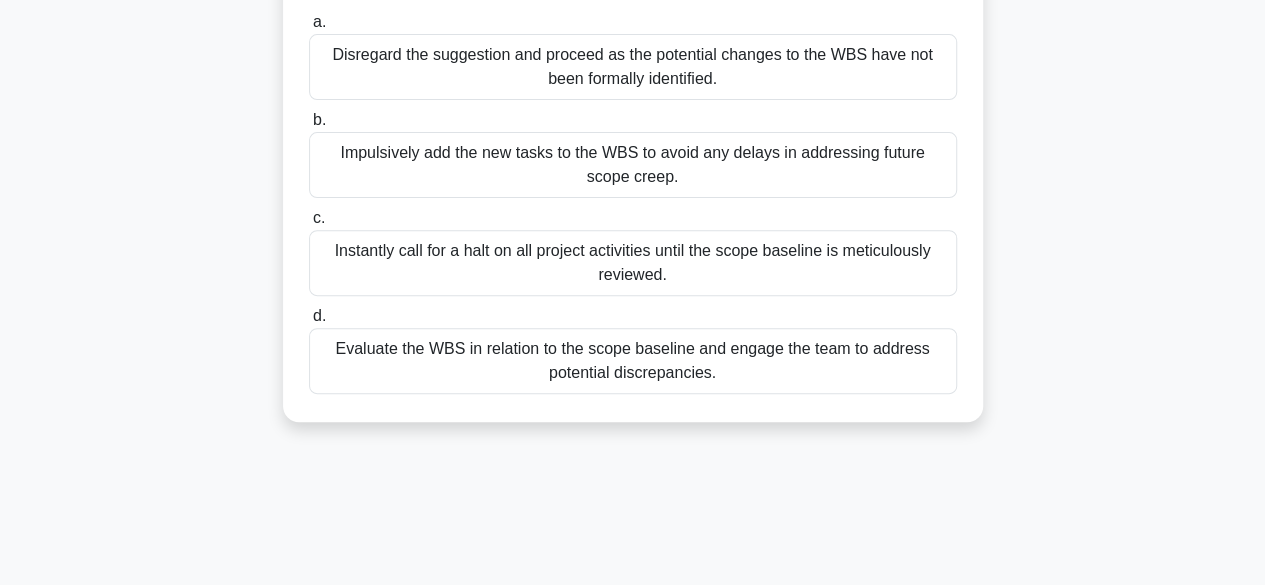 scroll, scrollTop: 300, scrollLeft: 0, axis: vertical 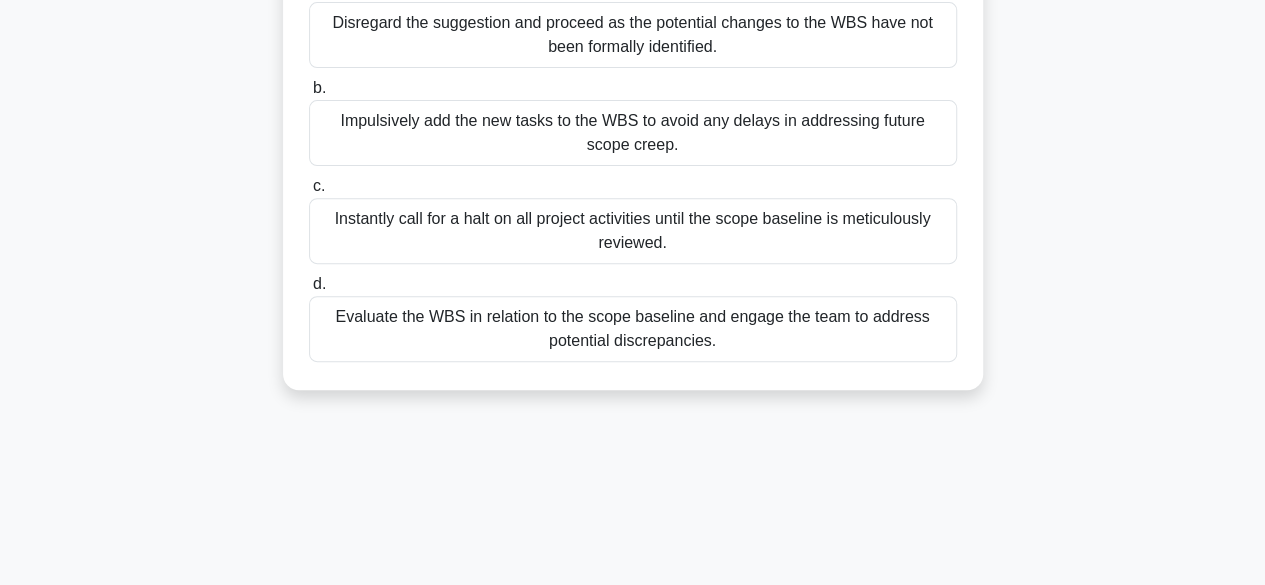 click on "Evaluate the WBS in relation to the scope baseline and engage the team to address potential discrepancies." at bounding box center [633, 329] 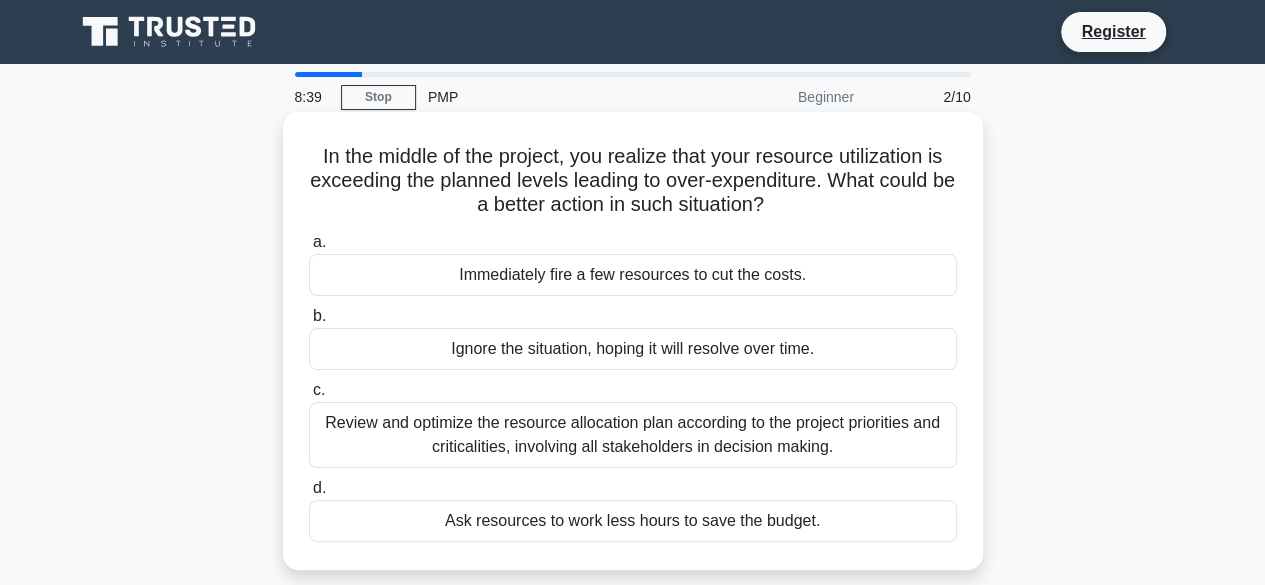 scroll, scrollTop: 100, scrollLeft: 0, axis: vertical 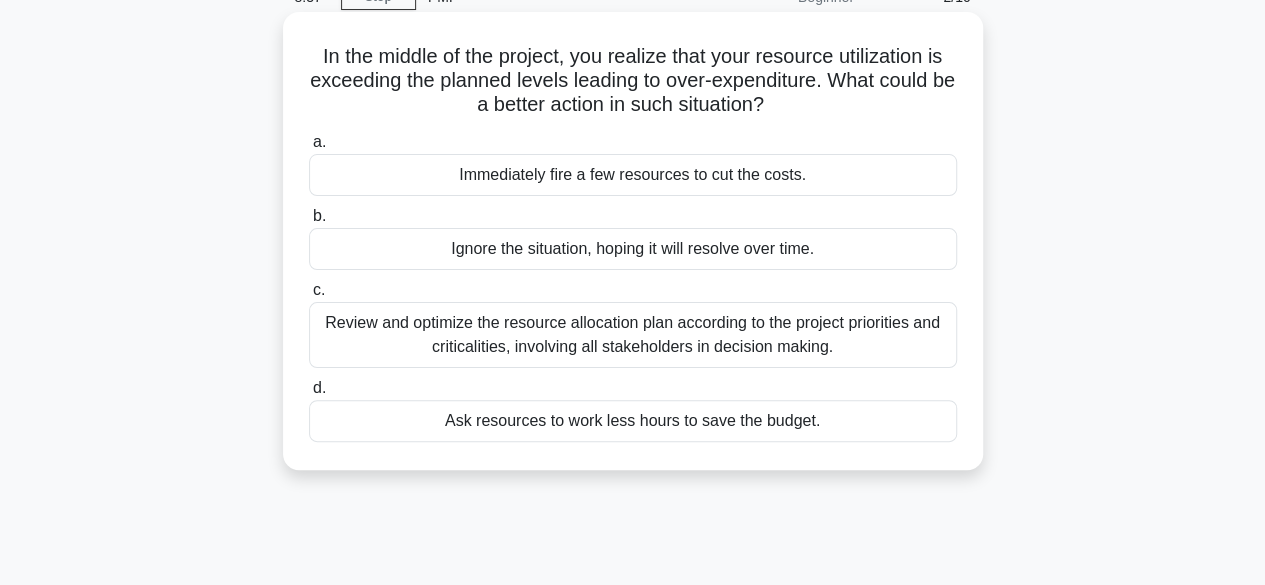 click on "Review and optimize the resource allocation plan according to the project priorities and criticalities, involving all stakeholders in decision making." at bounding box center (633, 335) 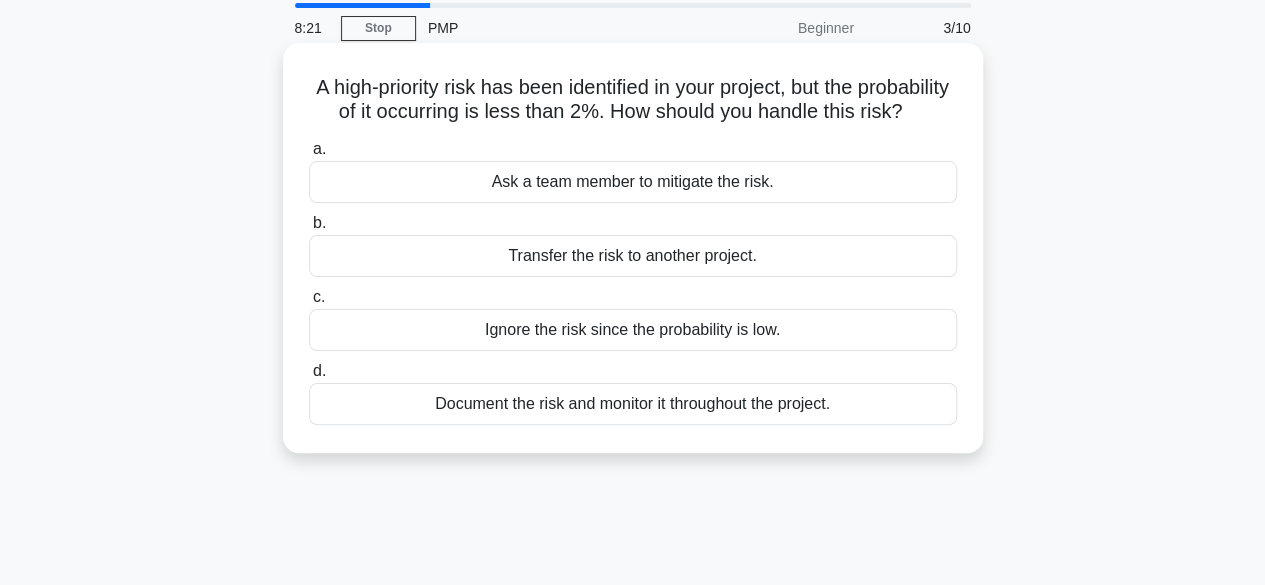 scroll, scrollTop: 100, scrollLeft: 0, axis: vertical 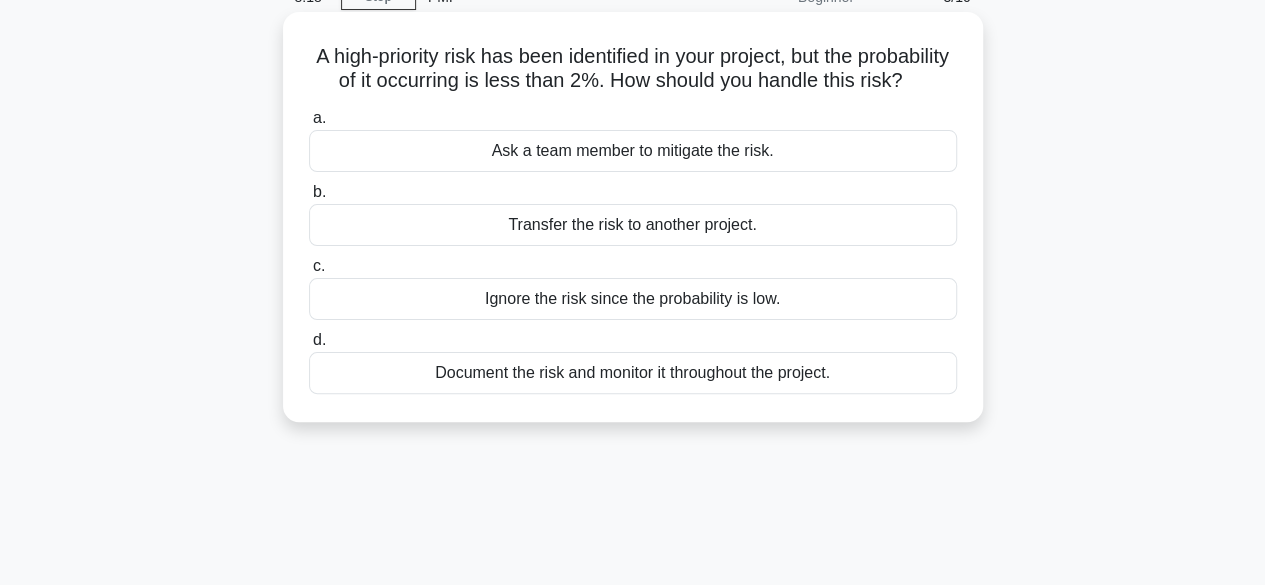 click on "Document the risk and monitor it throughout the project." at bounding box center (633, 373) 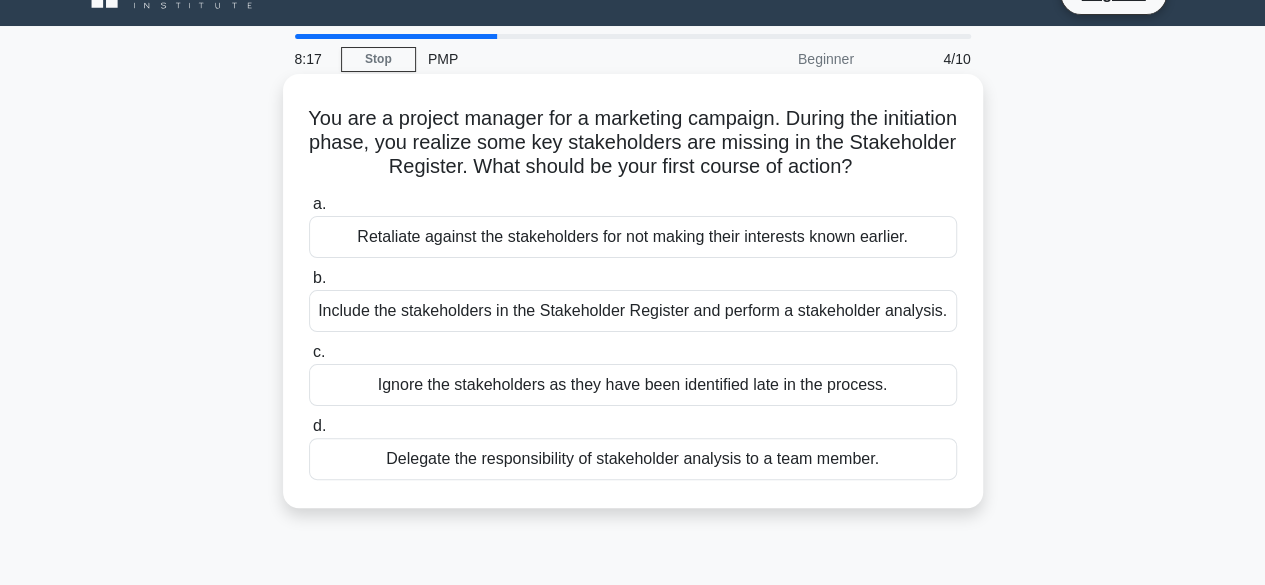 scroll, scrollTop: 0, scrollLeft: 0, axis: both 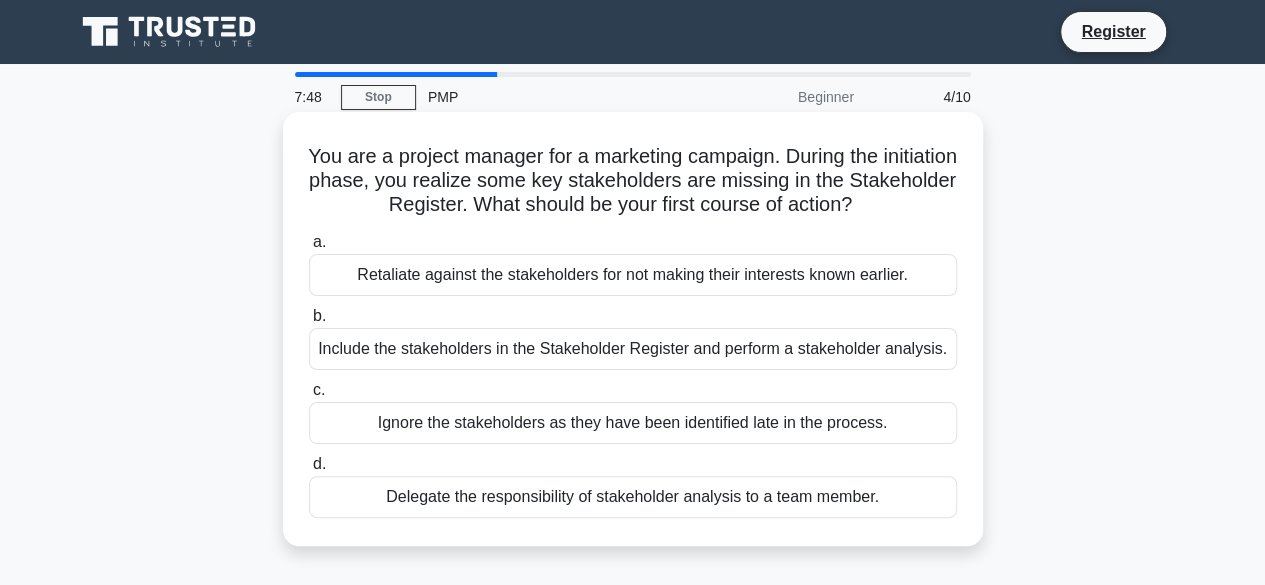 click on "Include the stakeholders in the Stakeholder Register and perform a stakeholder analysis." at bounding box center [633, 349] 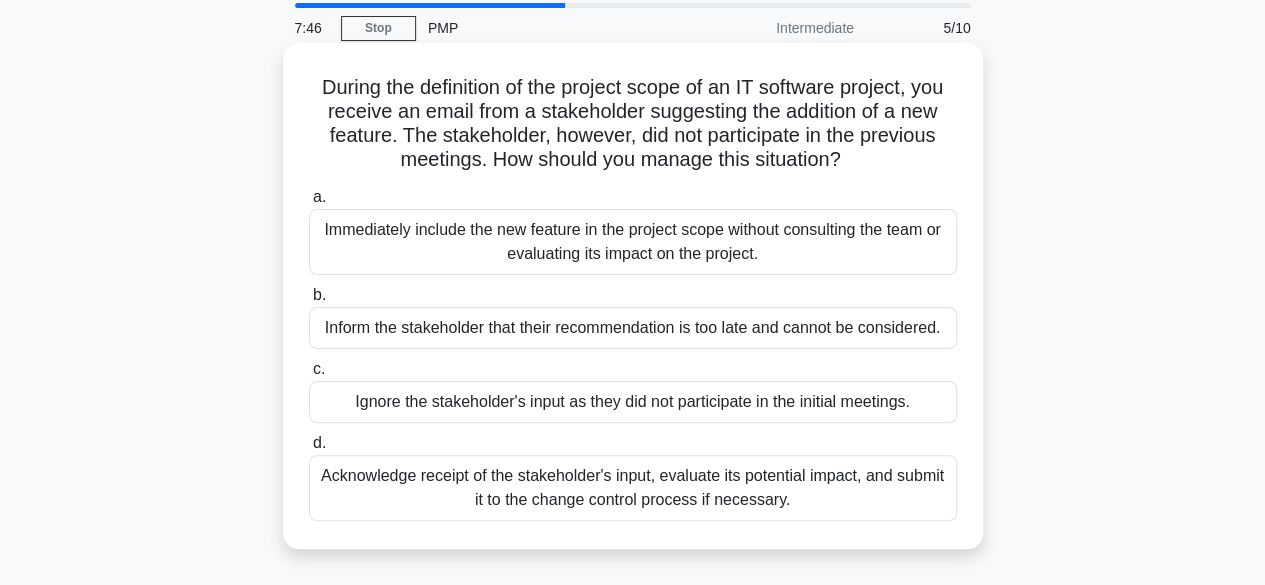 scroll, scrollTop: 100, scrollLeft: 0, axis: vertical 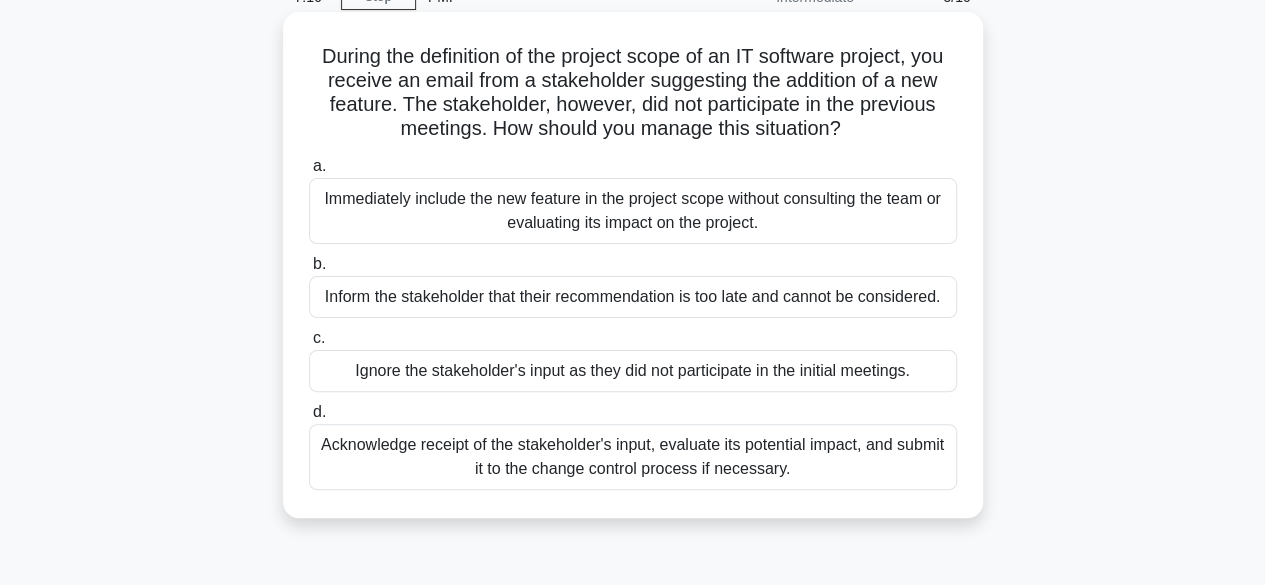 click on "Acknowledge receipt of the stakeholder's input, evaluate its potential impact, and submit it to the change control process if necessary." at bounding box center (633, 457) 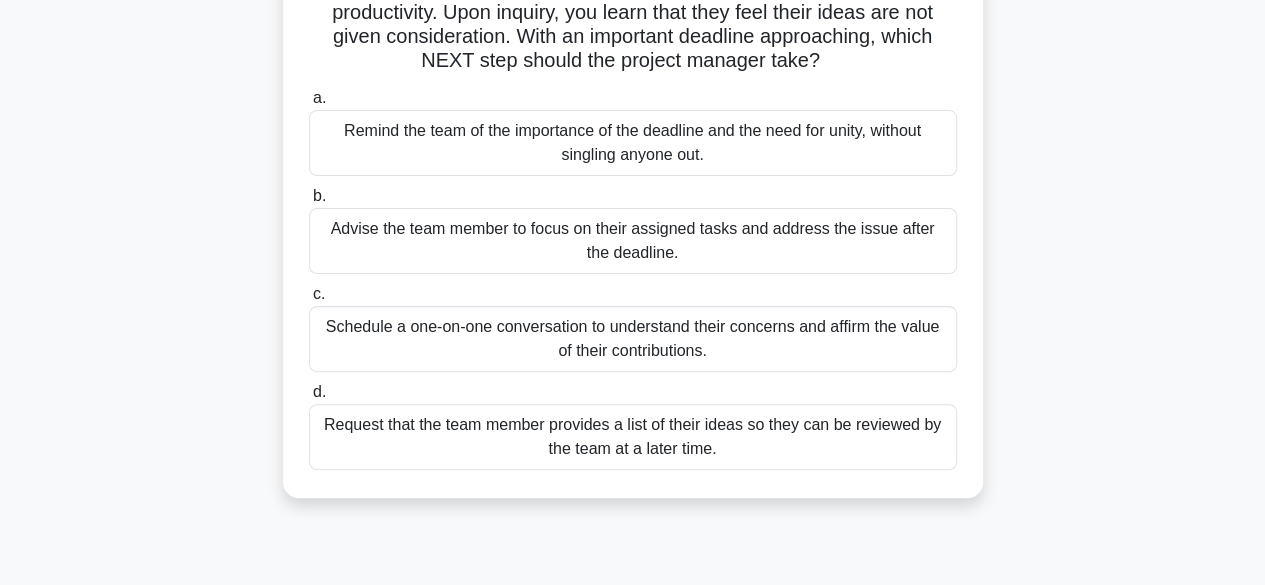 scroll, scrollTop: 200, scrollLeft: 0, axis: vertical 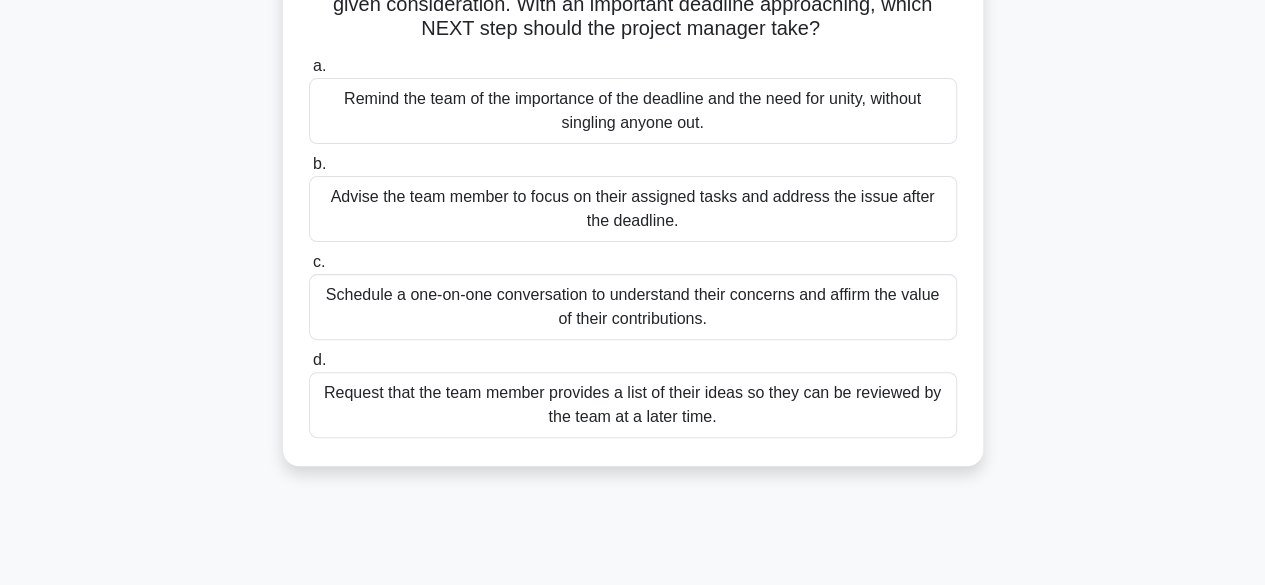 click on "Schedule a one-on-one conversation to understand their concerns and affirm the value of their contributions." at bounding box center [633, 307] 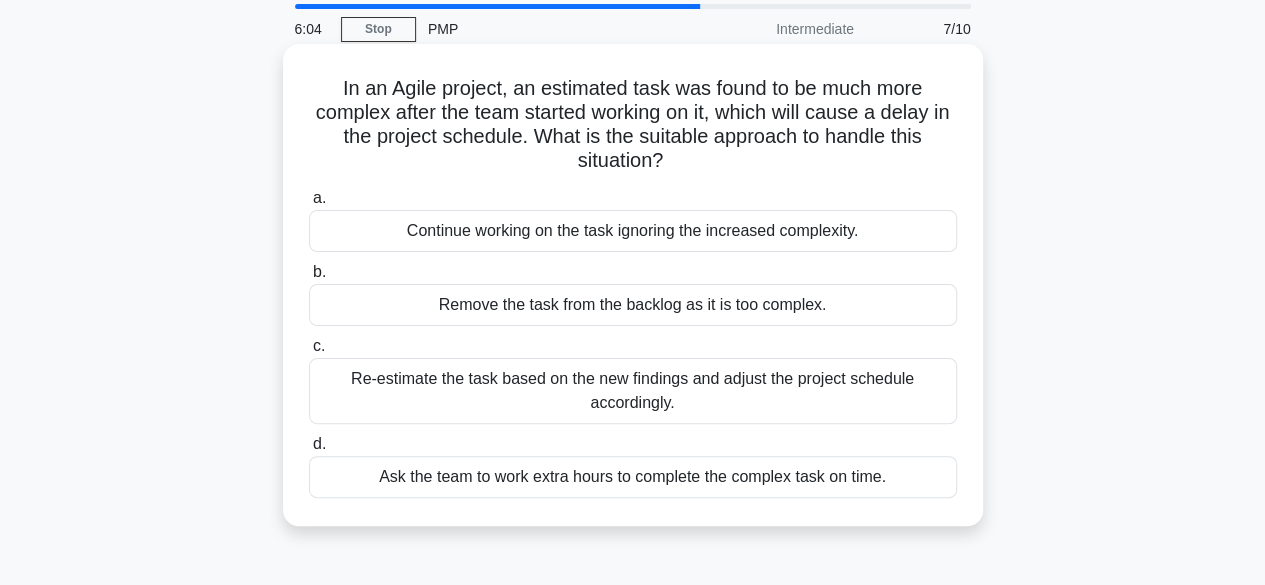 scroll, scrollTop: 100, scrollLeft: 0, axis: vertical 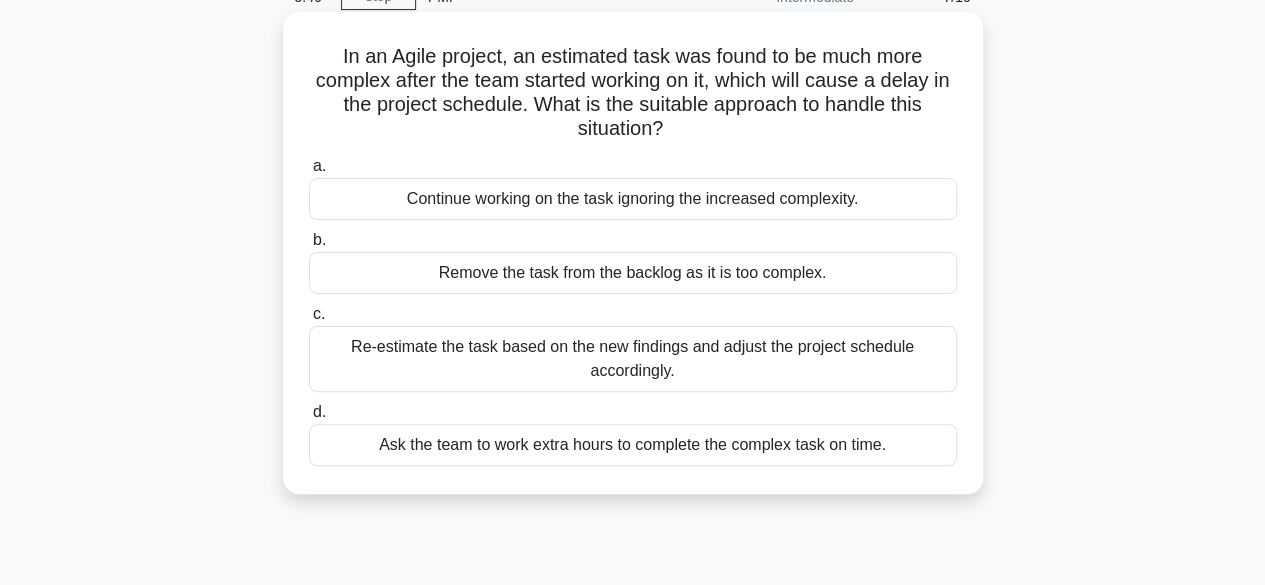 click on "Re-estimate the task based on the new findings and adjust the project schedule accordingly." at bounding box center (633, 359) 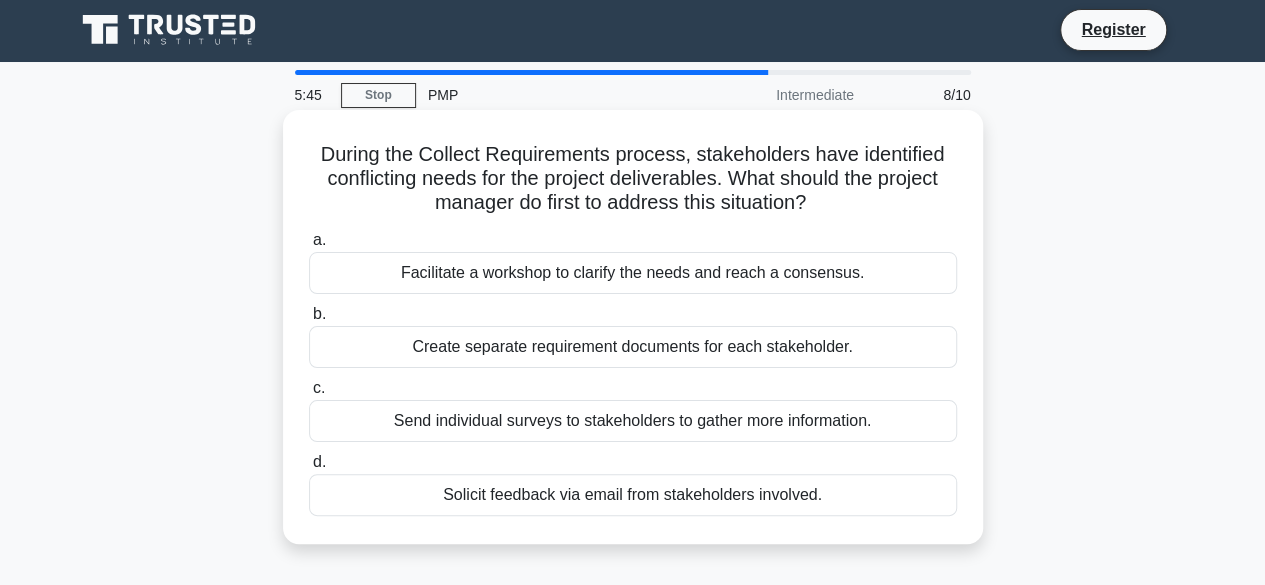 scroll, scrollTop: 0, scrollLeft: 0, axis: both 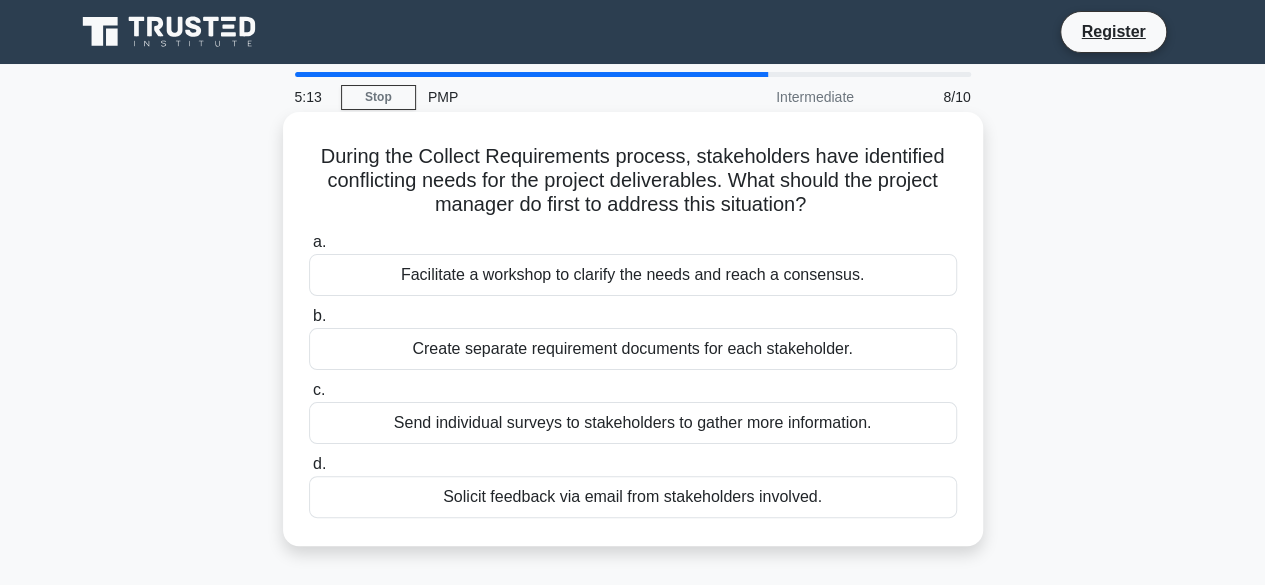 click on "Facilitate a workshop to clarify the needs and reach a consensus." at bounding box center [633, 275] 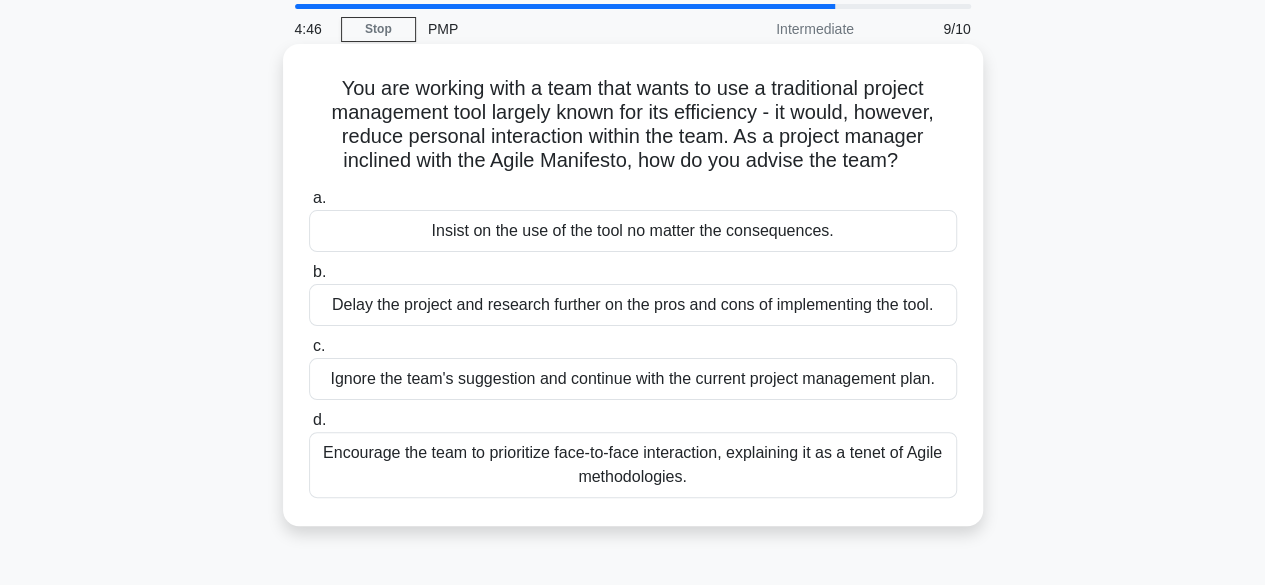 scroll, scrollTop: 100, scrollLeft: 0, axis: vertical 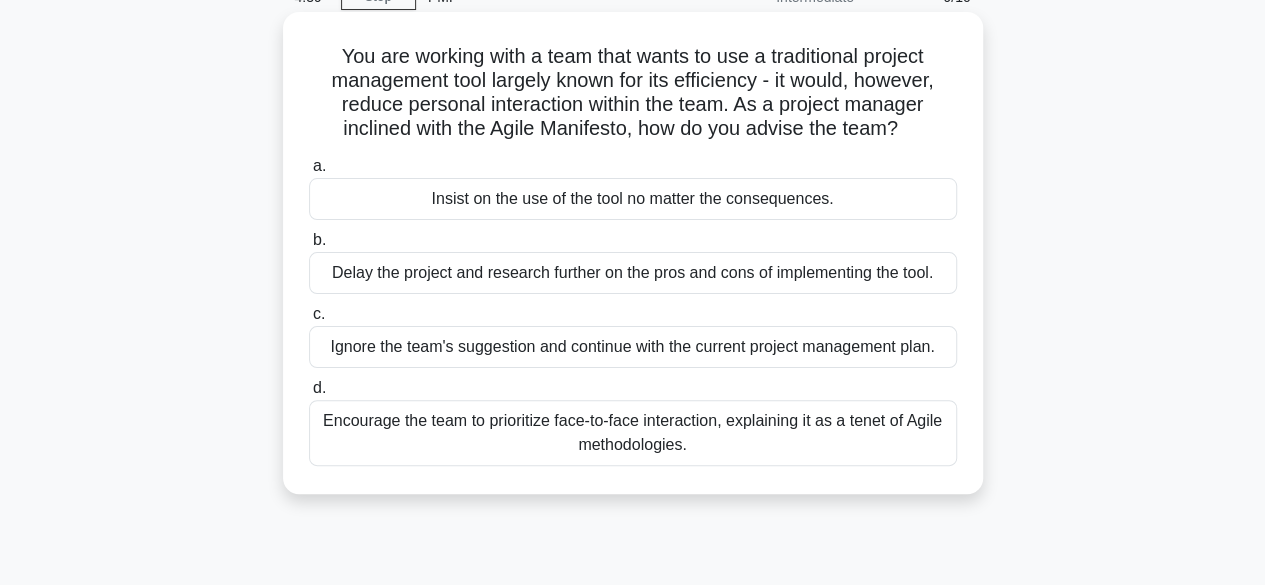 click on "Encourage the team to prioritize face-to-face interaction, explaining it as a tenet of Agile methodologies." at bounding box center [633, 433] 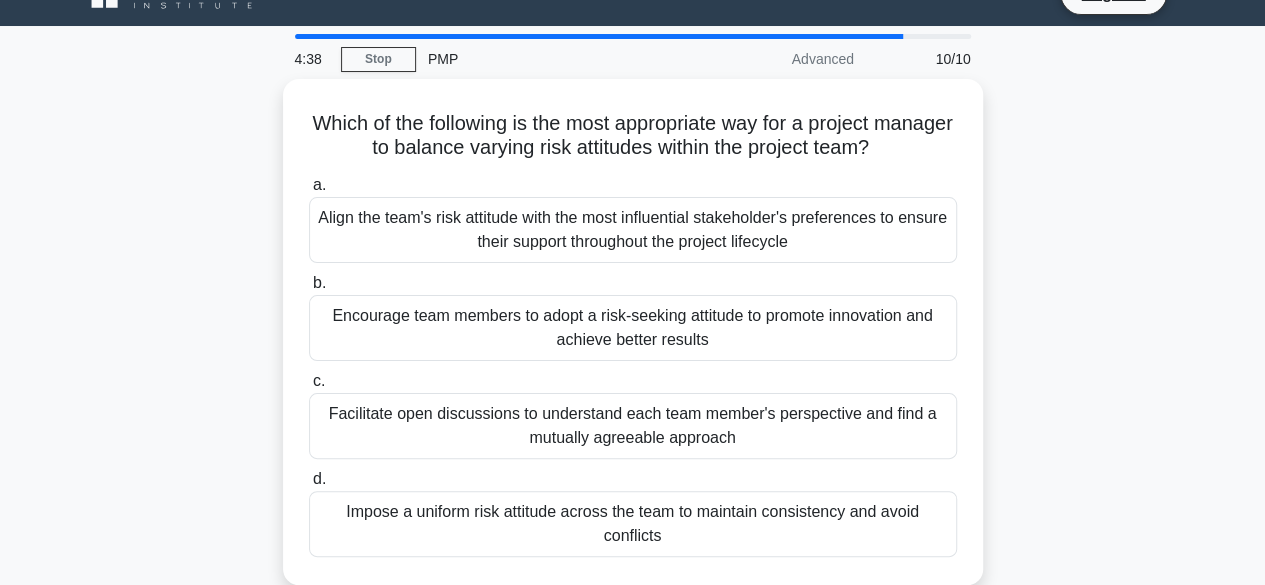 scroll, scrollTop: 0, scrollLeft: 0, axis: both 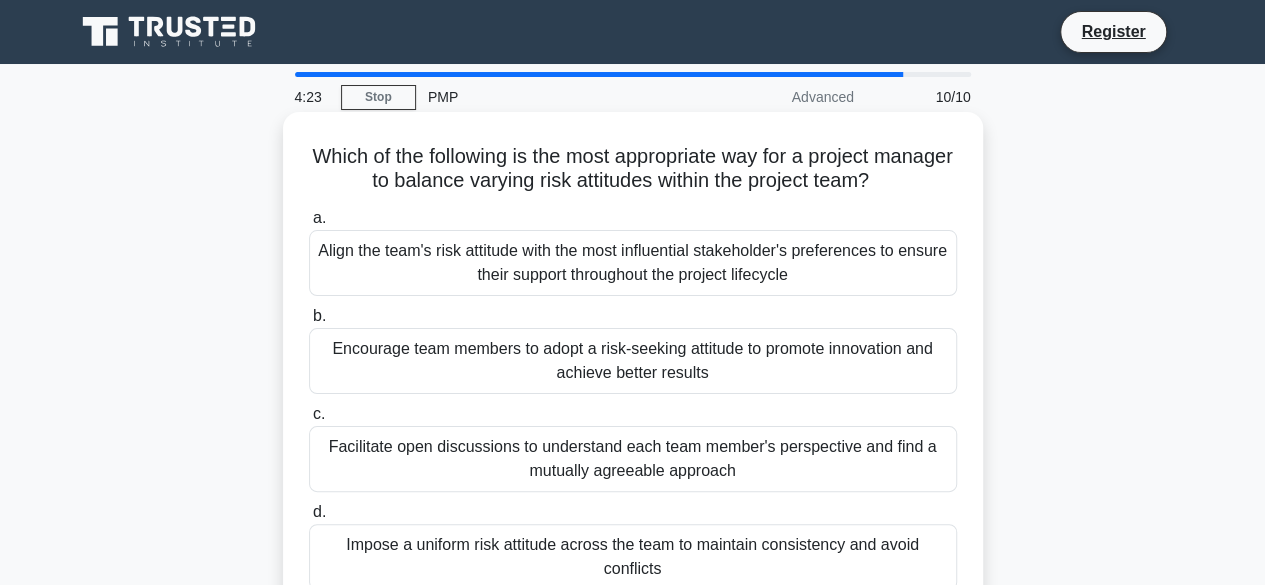 click on "Facilitate open discussions to understand each team member's perspective and find a mutually agreeable approach" at bounding box center [633, 459] 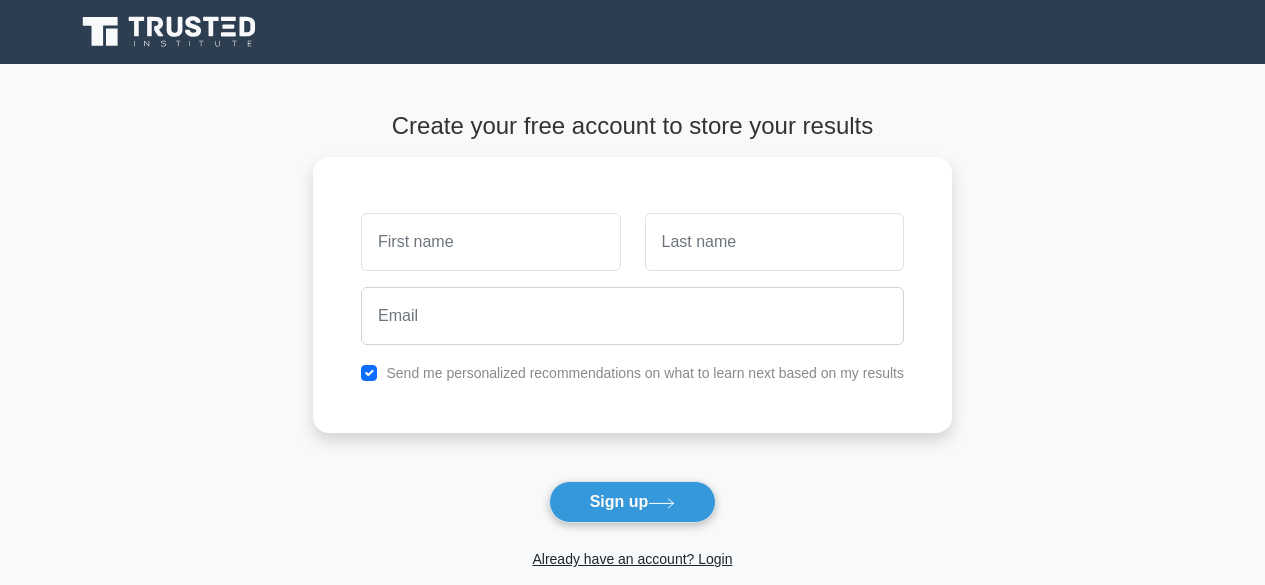 scroll, scrollTop: 0, scrollLeft: 0, axis: both 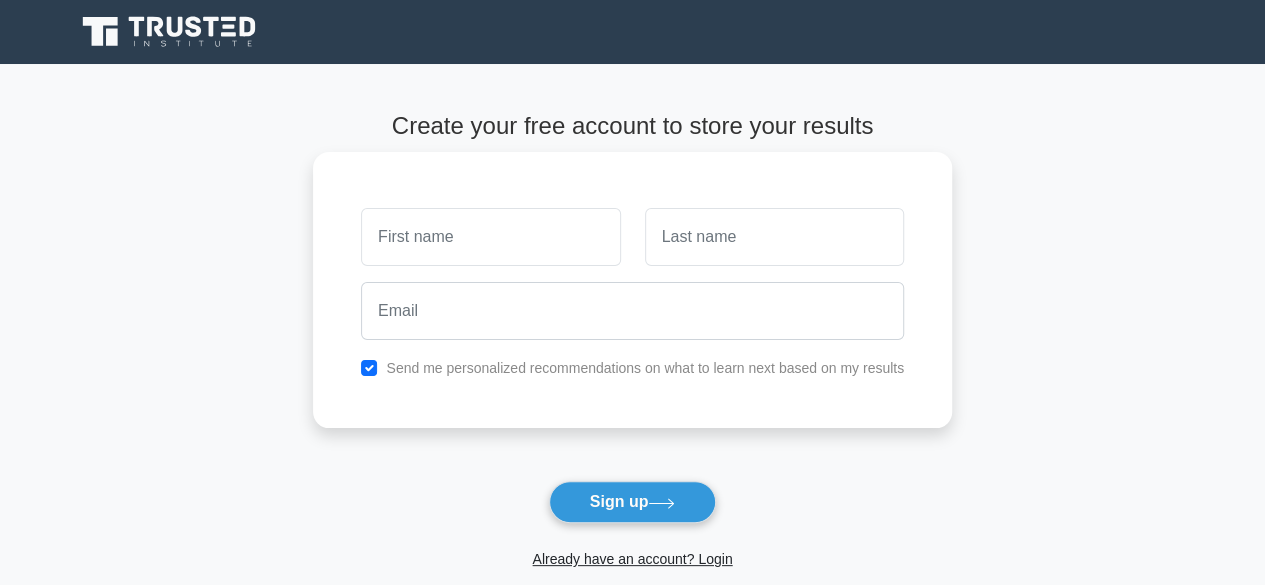 click at bounding box center (490, 237) 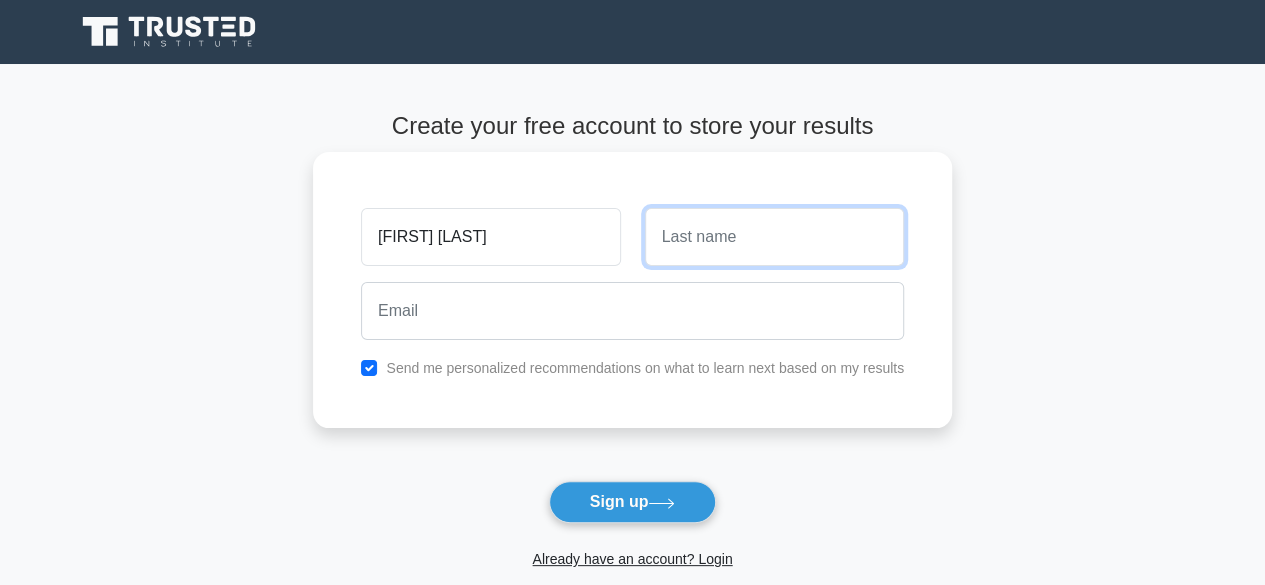 click at bounding box center (774, 237) 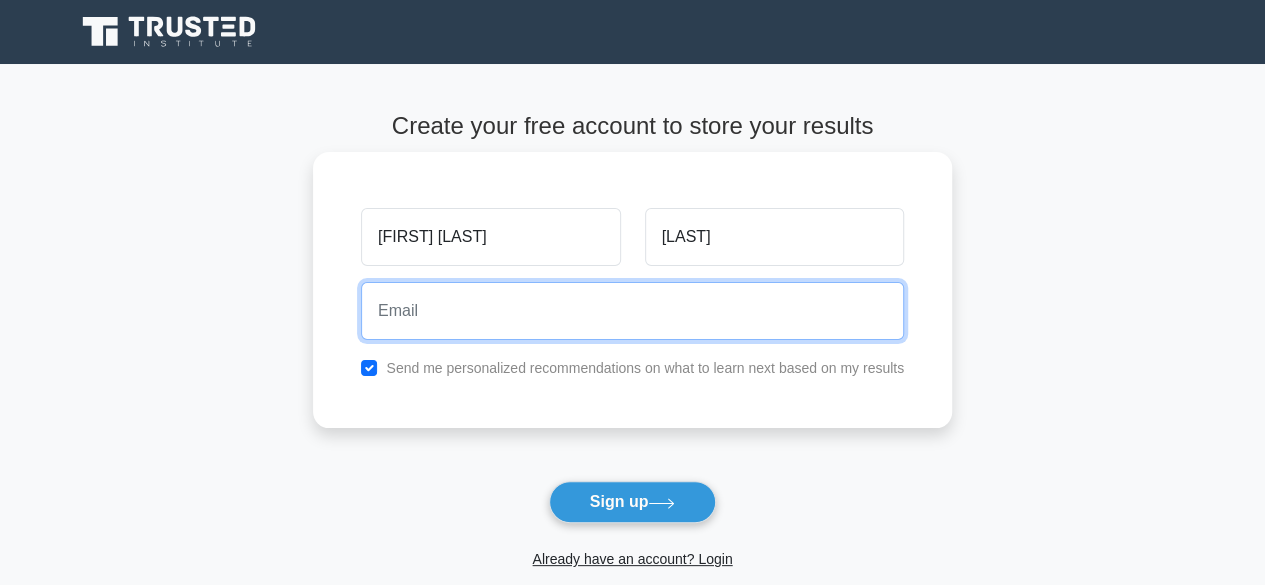 click at bounding box center (632, 311) 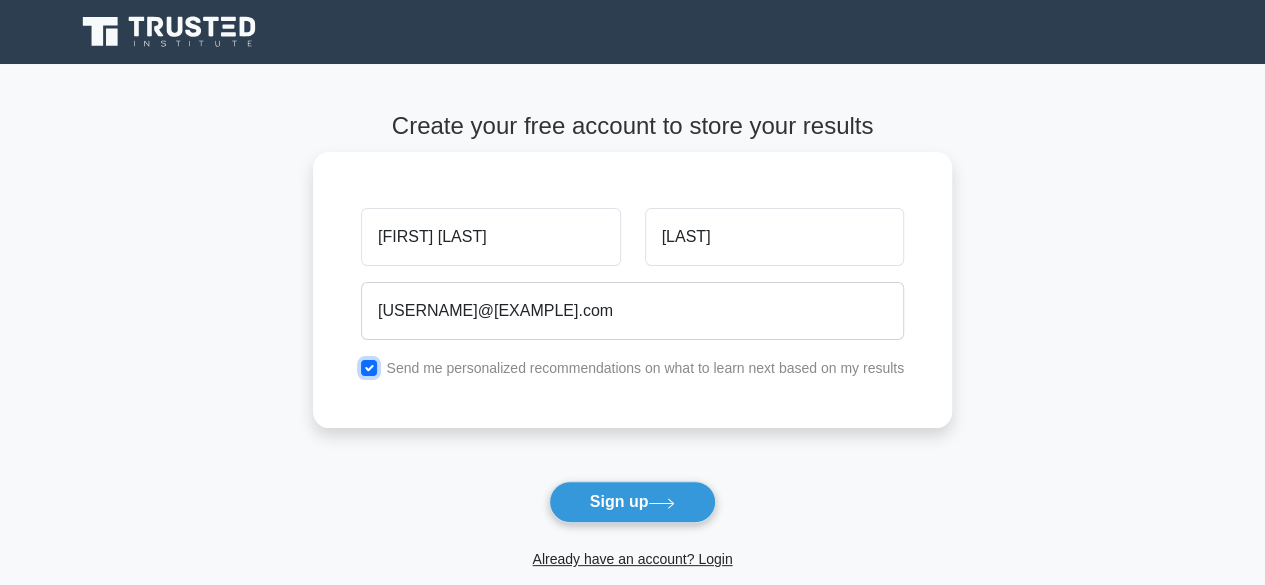 click at bounding box center (369, 368) 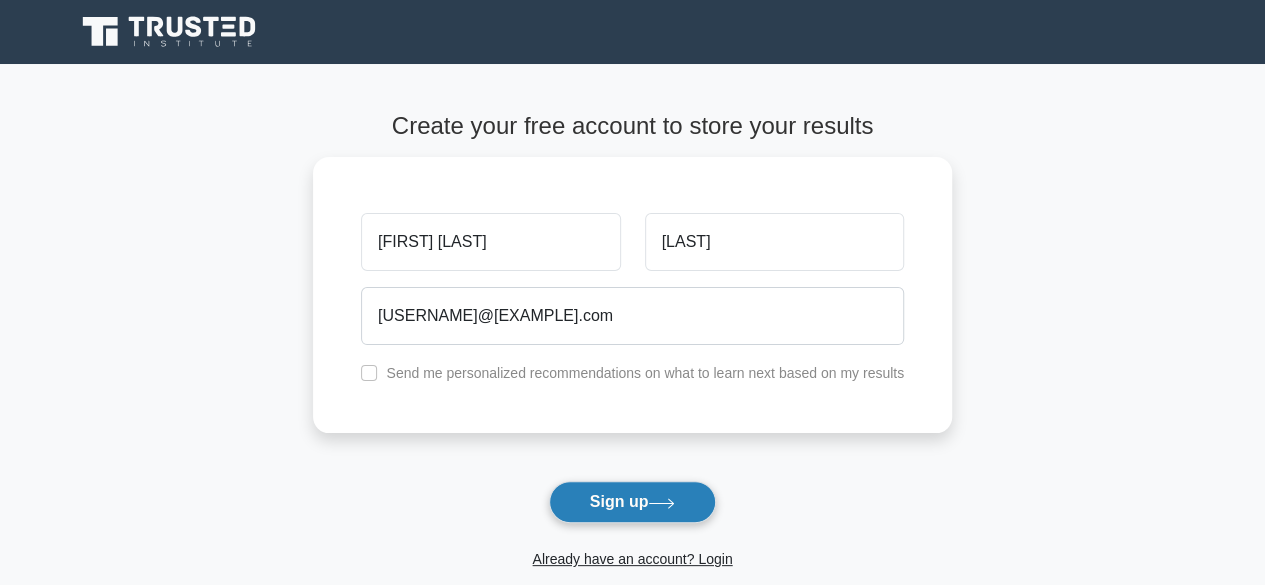 click on "Sign up" at bounding box center [633, 502] 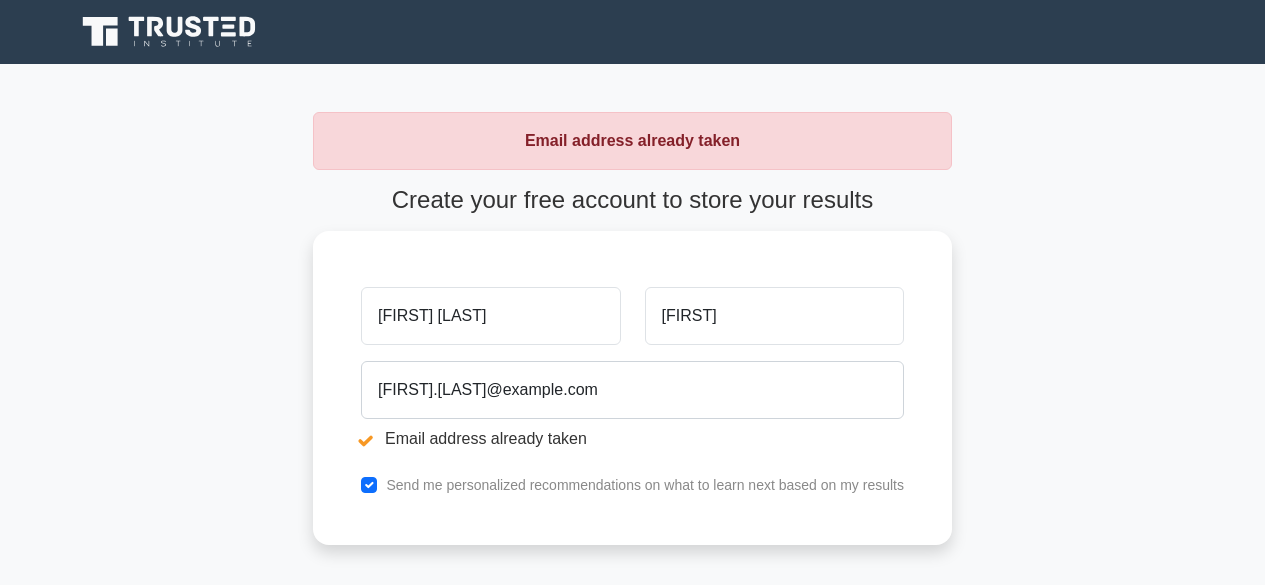scroll, scrollTop: 0, scrollLeft: 0, axis: both 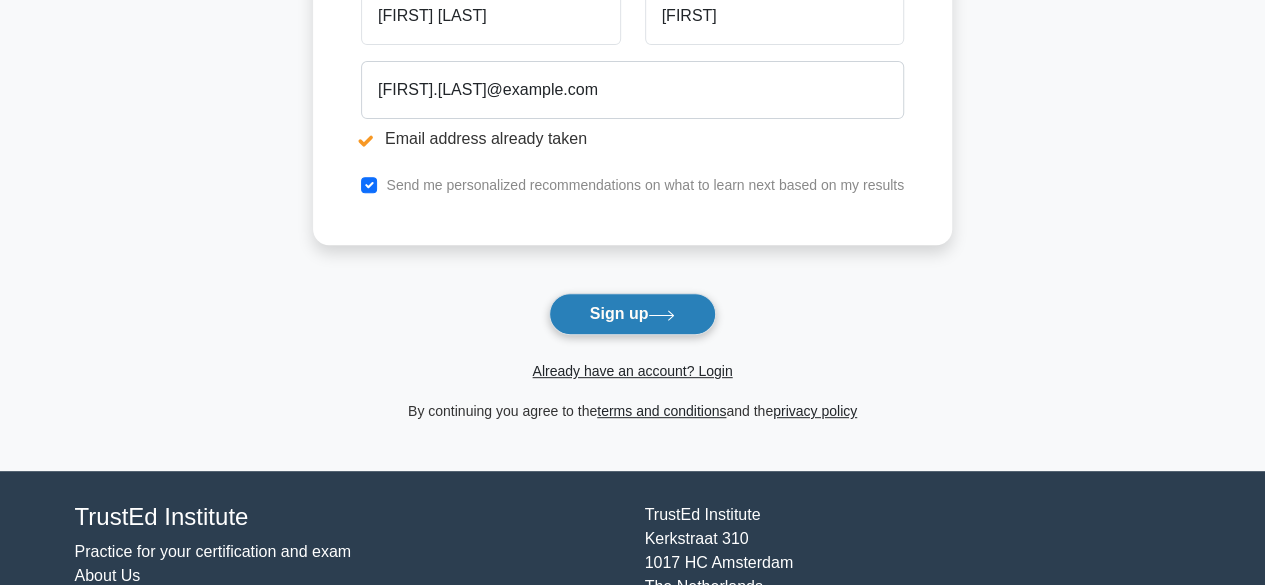 click on "Sign up" at bounding box center [633, 314] 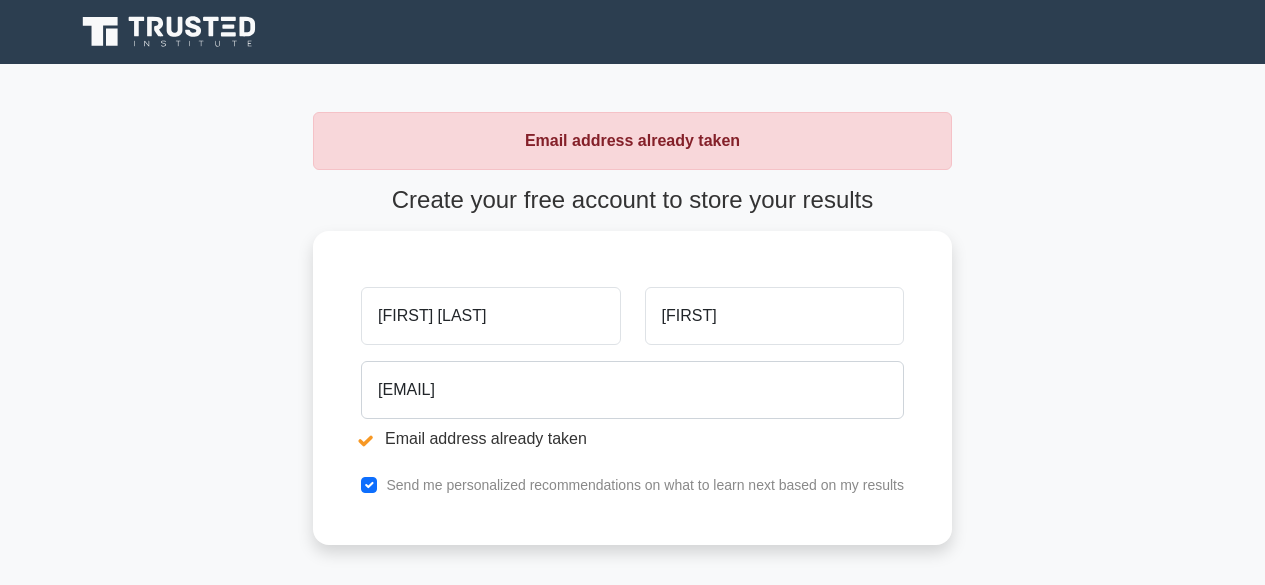 scroll, scrollTop: 0, scrollLeft: 0, axis: both 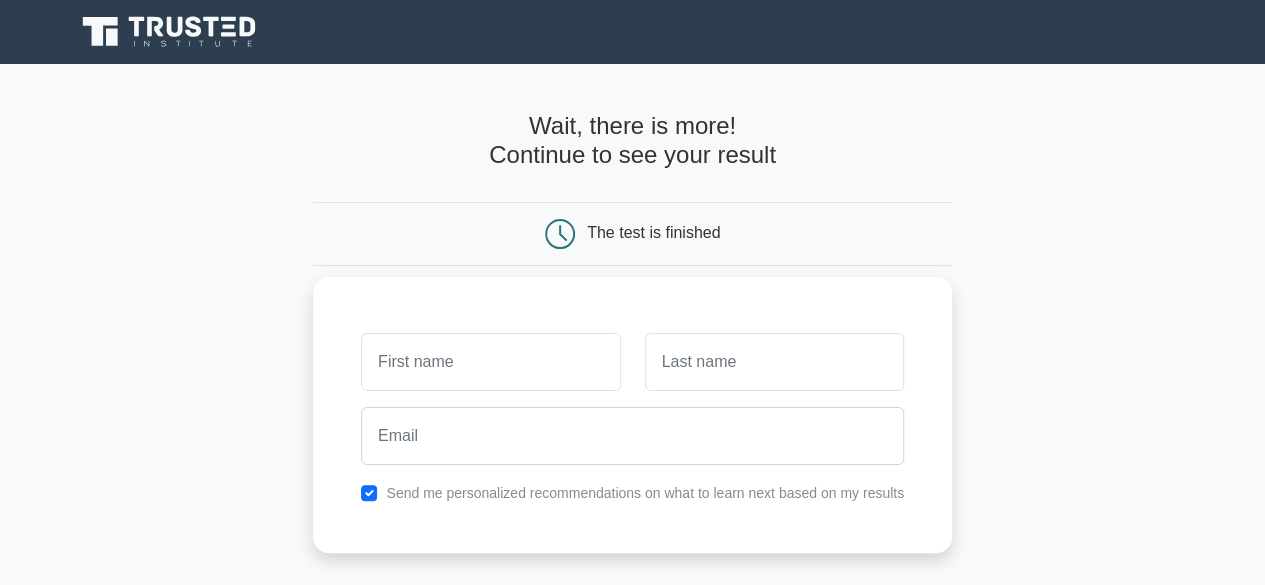 click at bounding box center [490, 362] 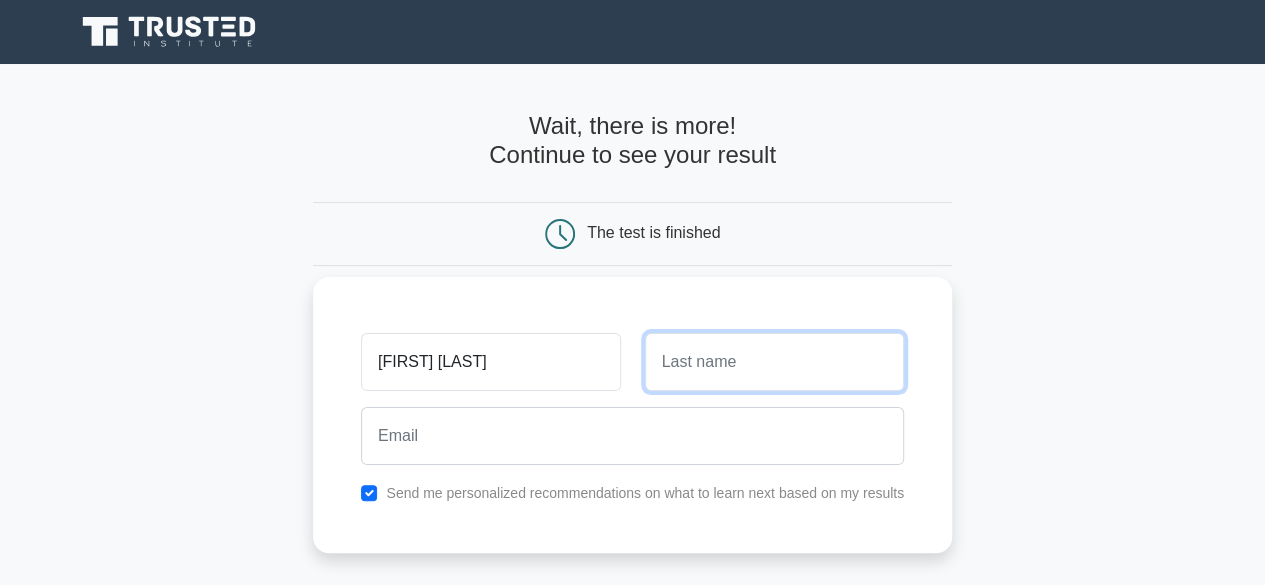 click at bounding box center (774, 362) 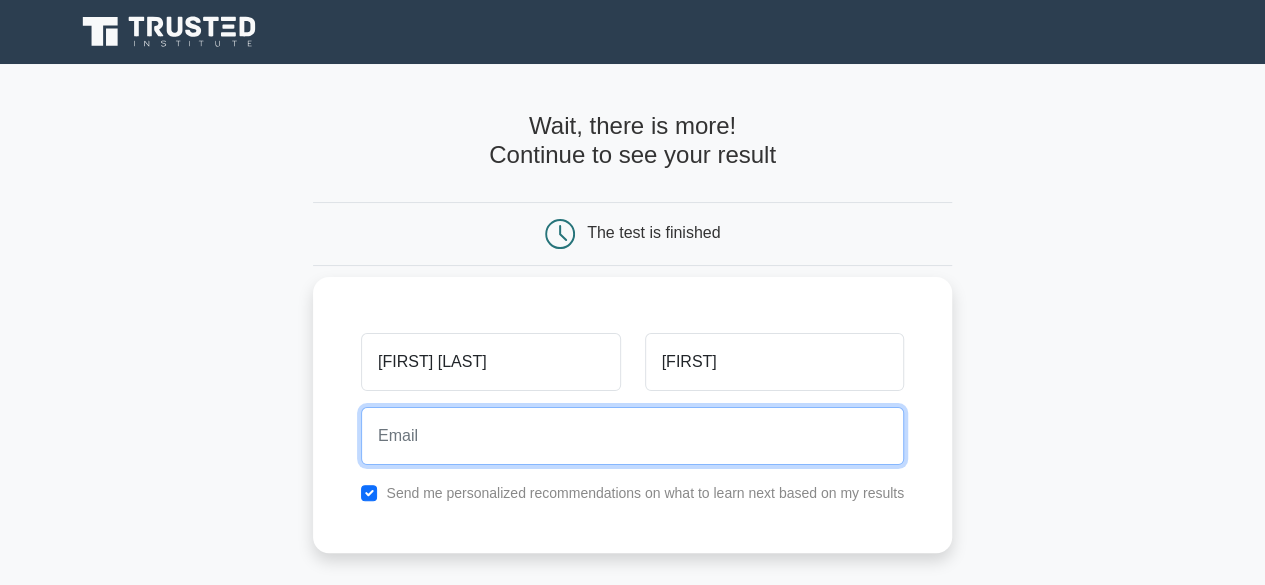 click at bounding box center [632, 436] 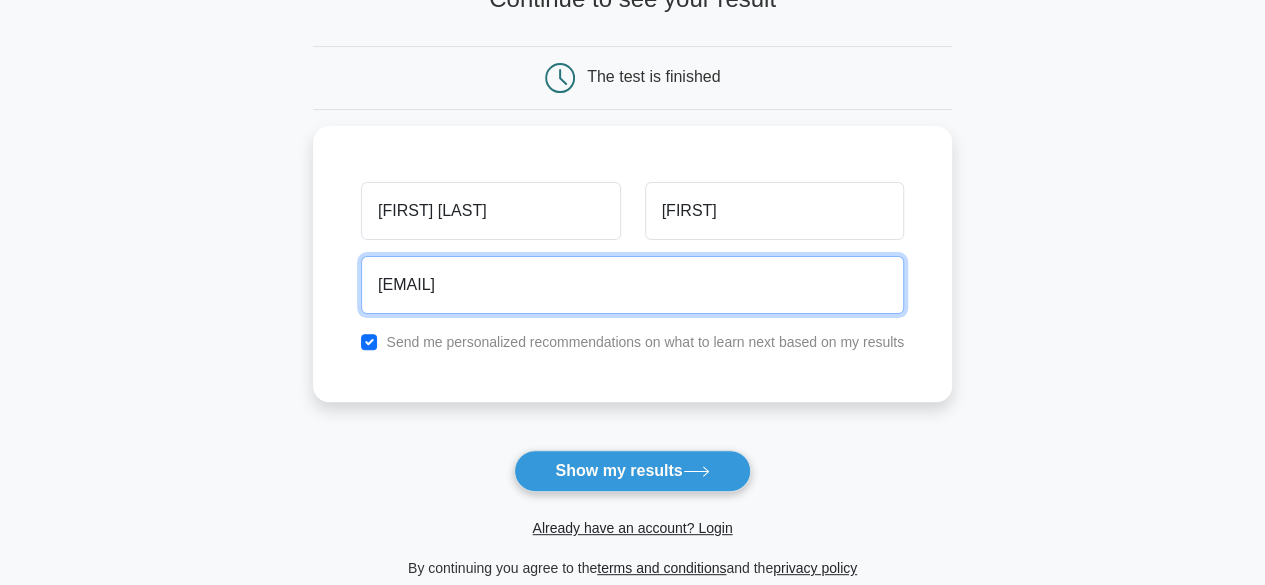 scroll, scrollTop: 200, scrollLeft: 0, axis: vertical 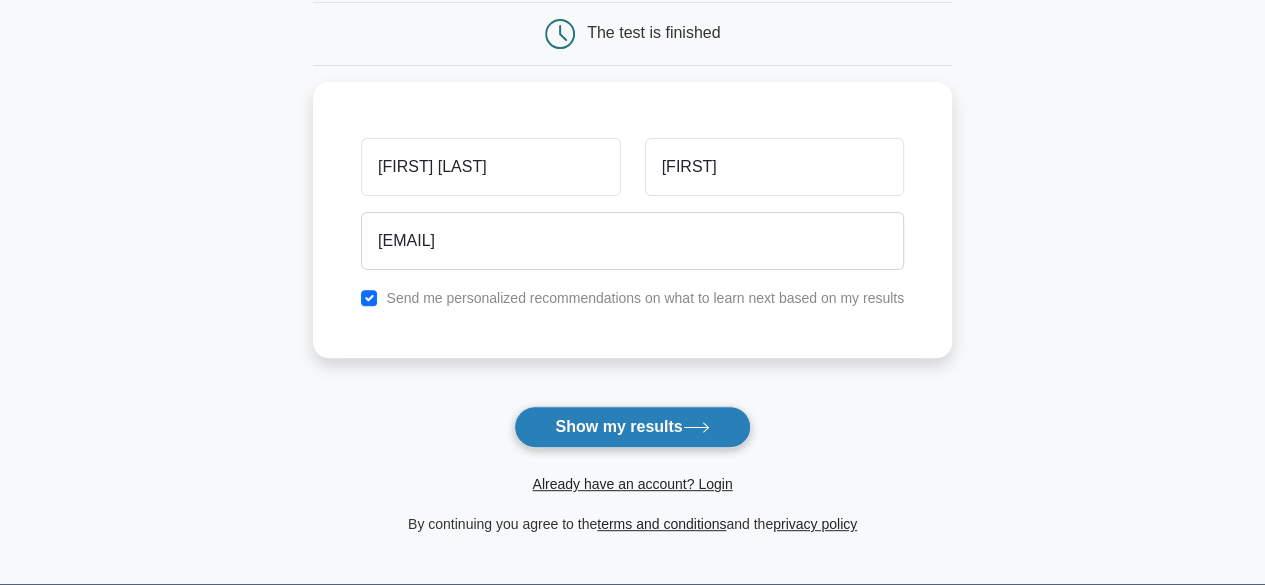 click on "Show my results" at bounding box center [632, 427] 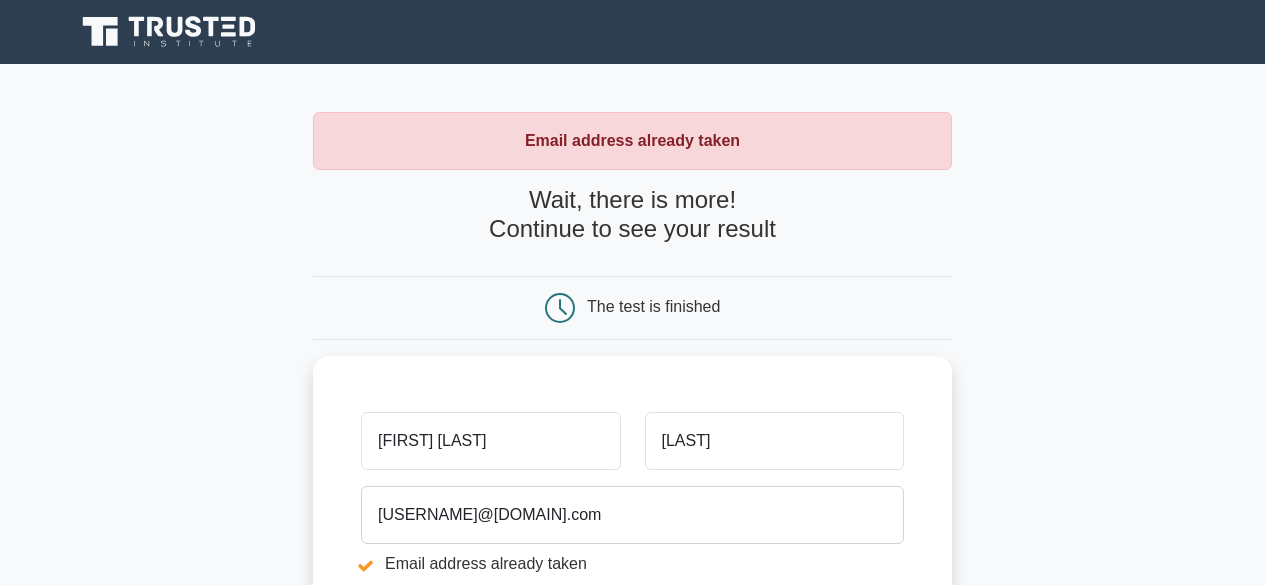 scroll, scrollTop: 0, scrollLeft: 0, axis: both 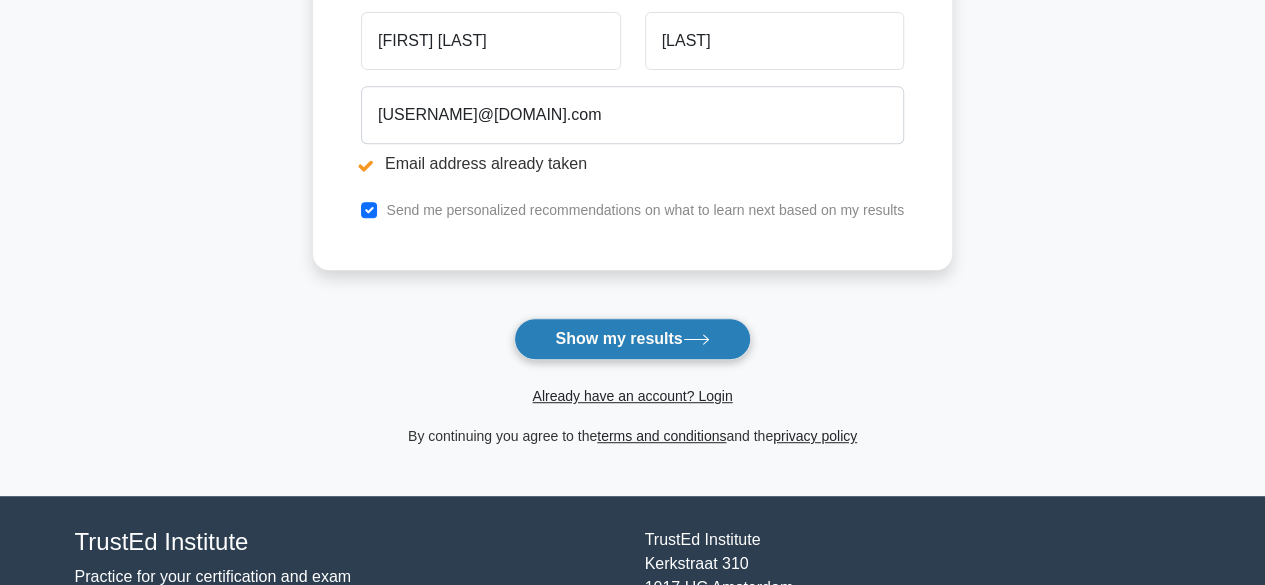 click on "Show my results" at bounding box center [632, 339] 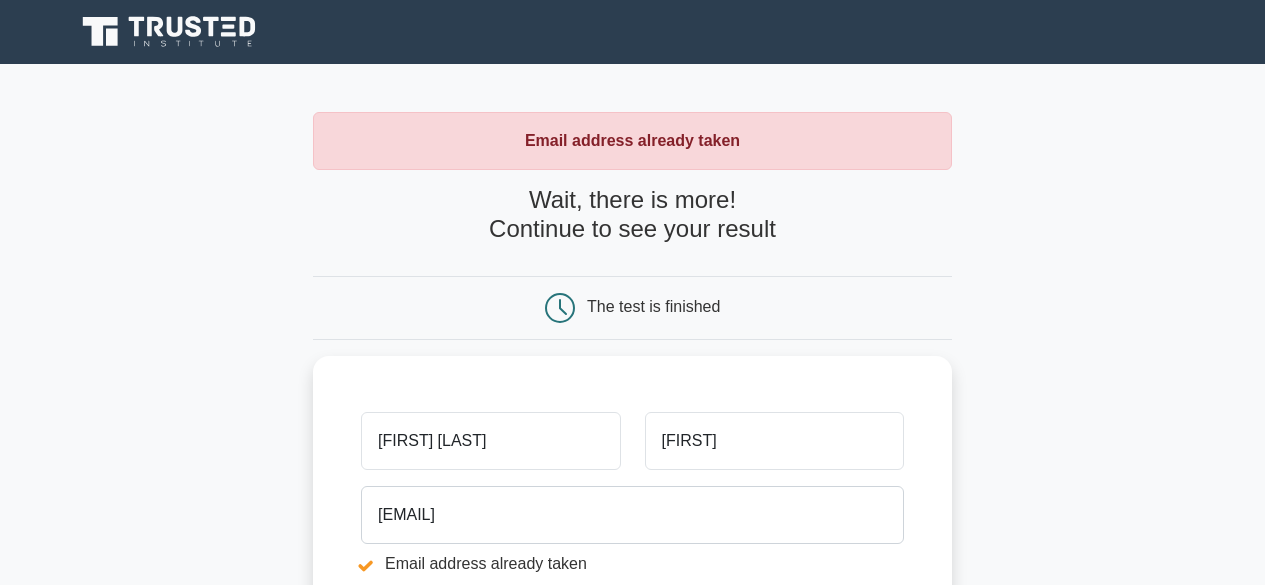 scroll, scrollTop: 0, scrollLeft: 0, axis: both 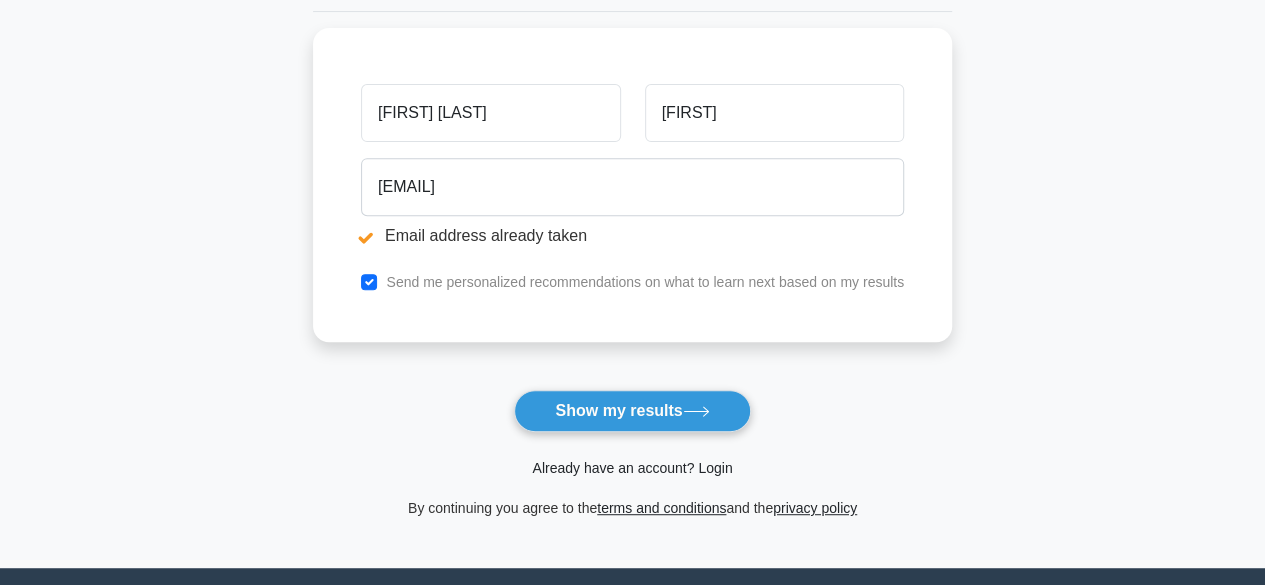 click on "Already have an account? Login" at bounding box center [632, 468] 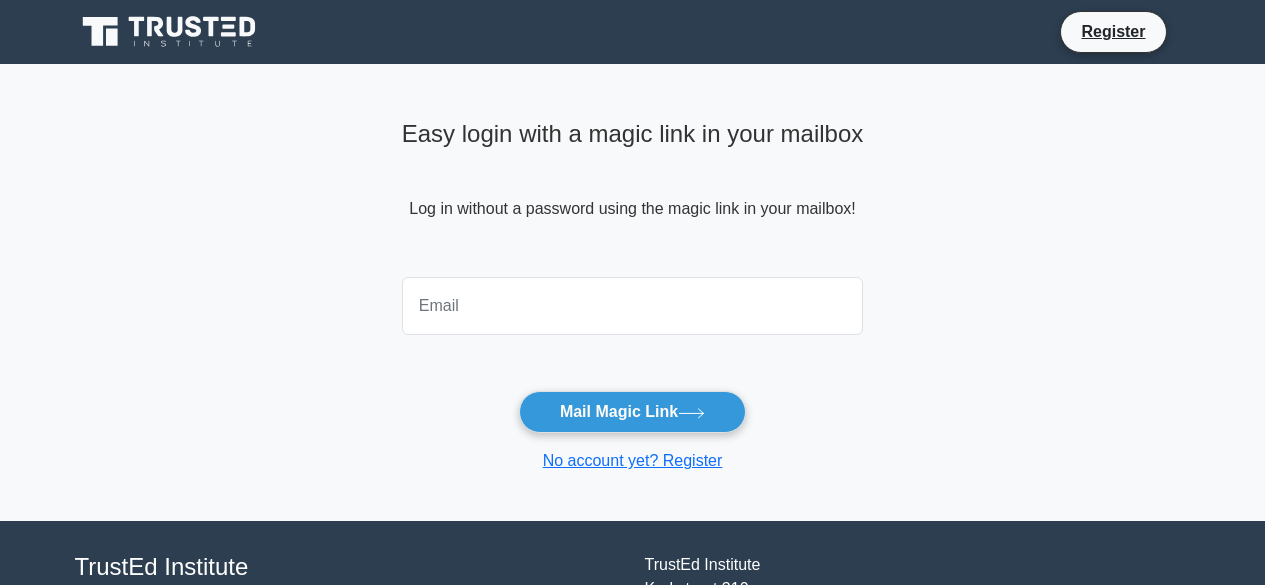 scroll, scrollTop: 0, scrollLeft: 0, axis: both 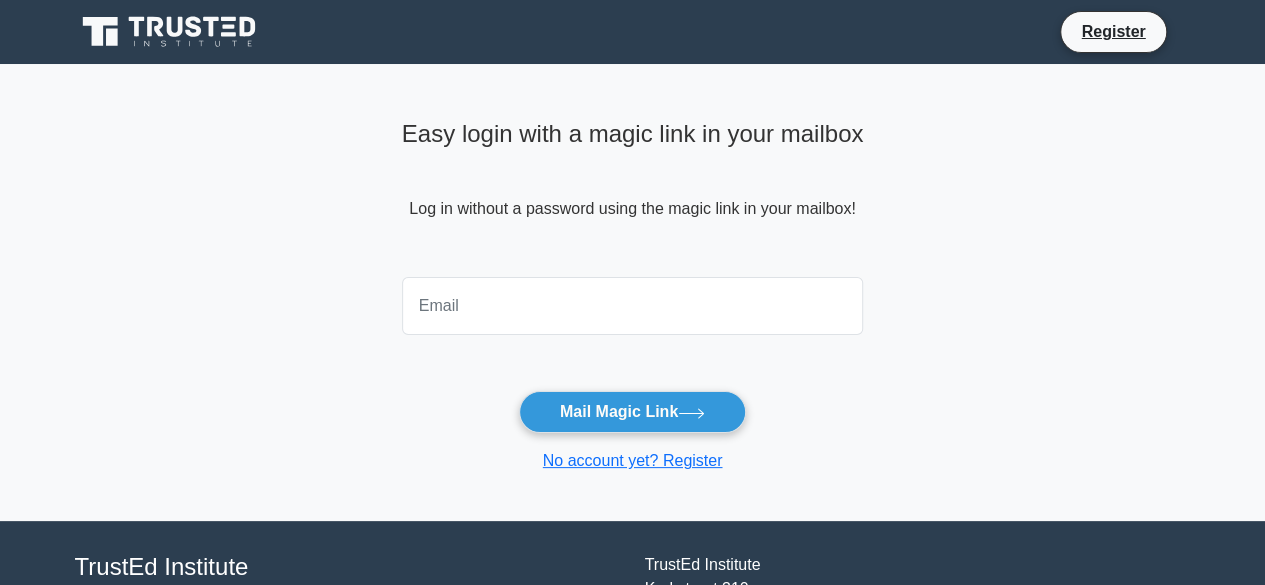 click at bounding box center [633, 306] 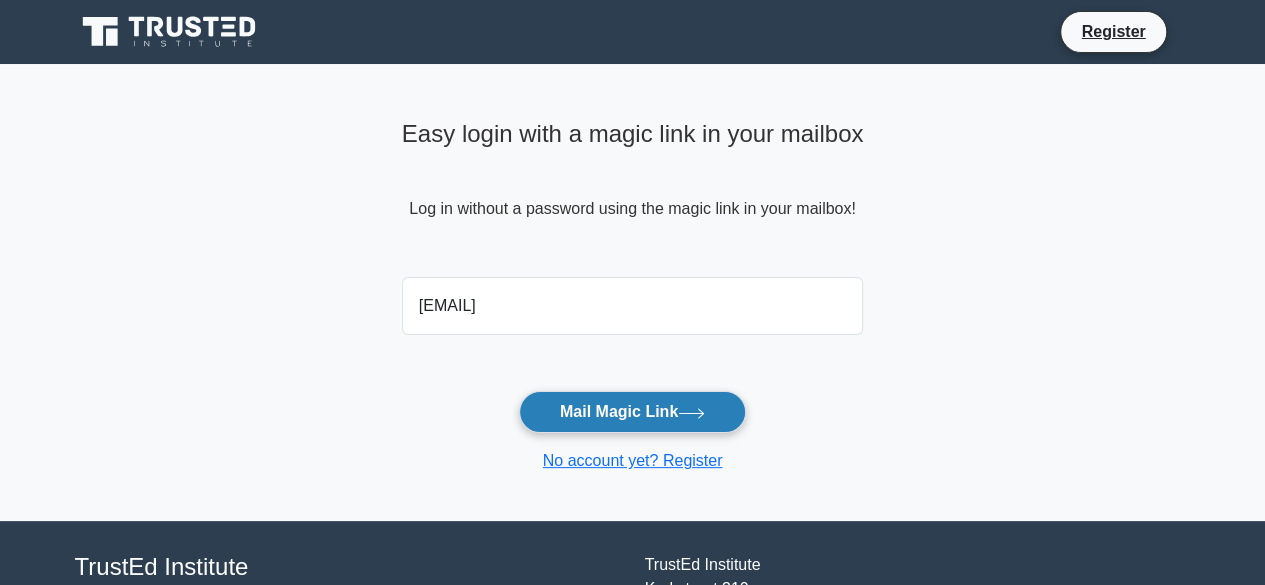 click on "Mail Magic Link" at bounding box center [632, 412] 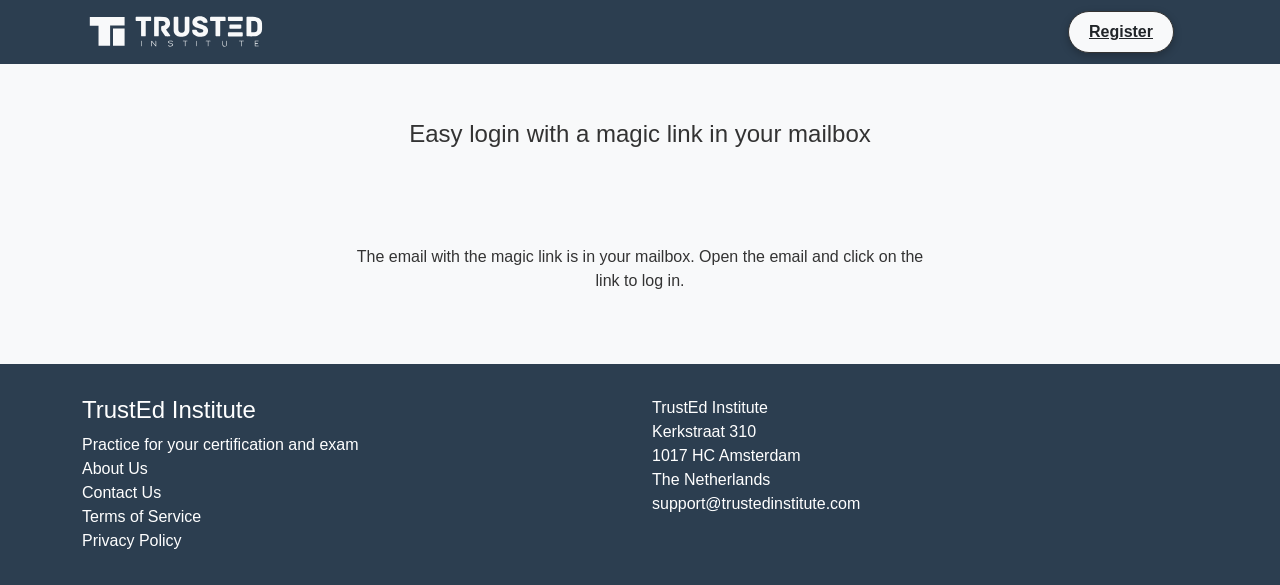 scroll, scrollTop: 0, scrollLeft: 0, axis: both 